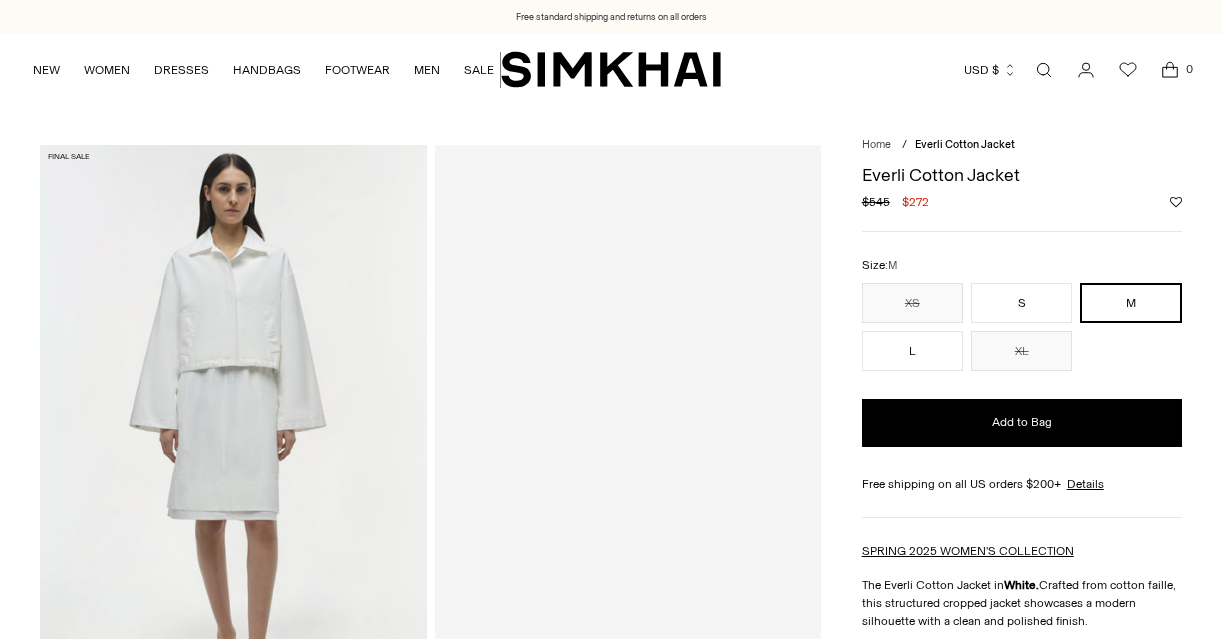 scroll, scrollTop: 0, scrollLeft: 0, axis: both 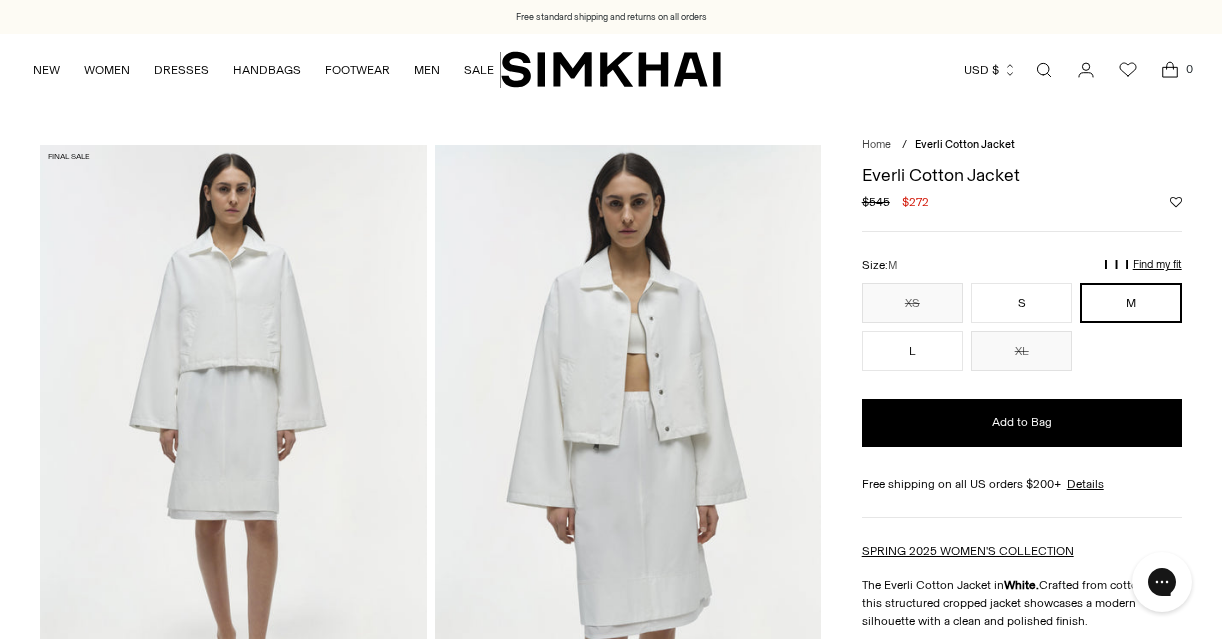 click at bounding box center [628, 435] 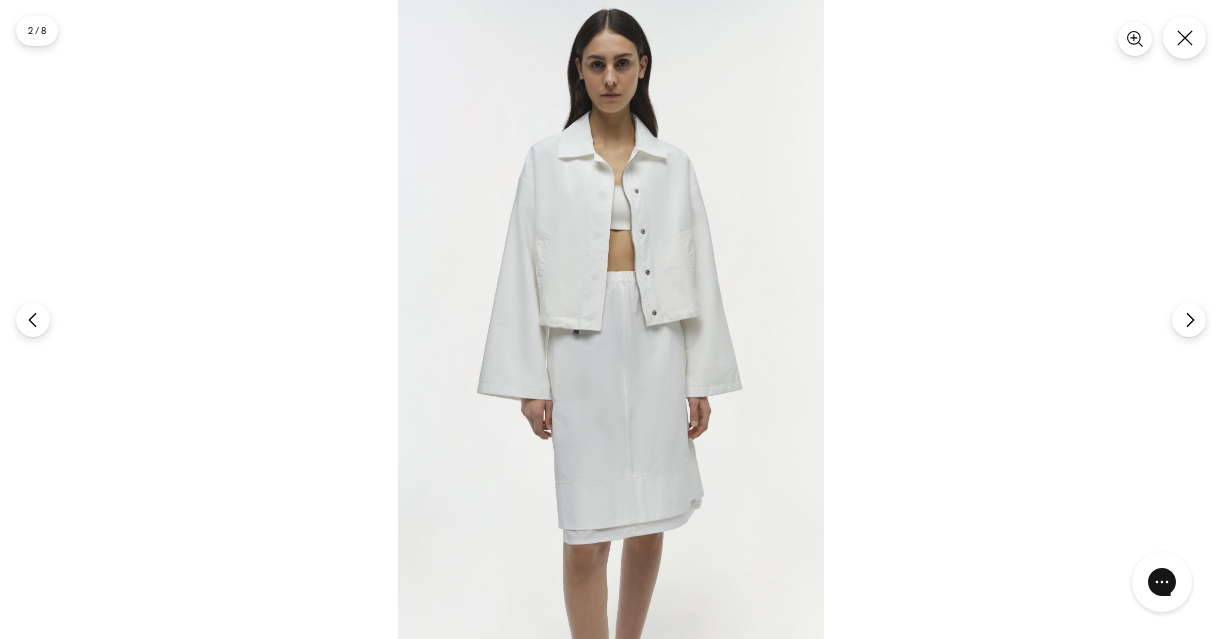 click at bounding box center [611, 319] 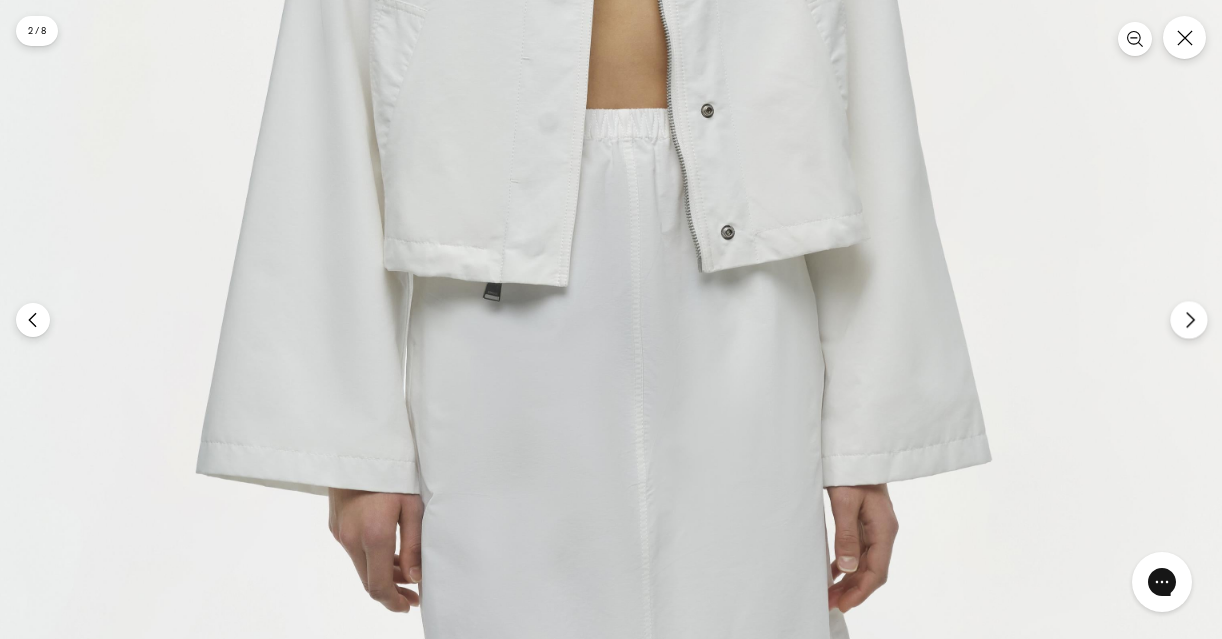 click 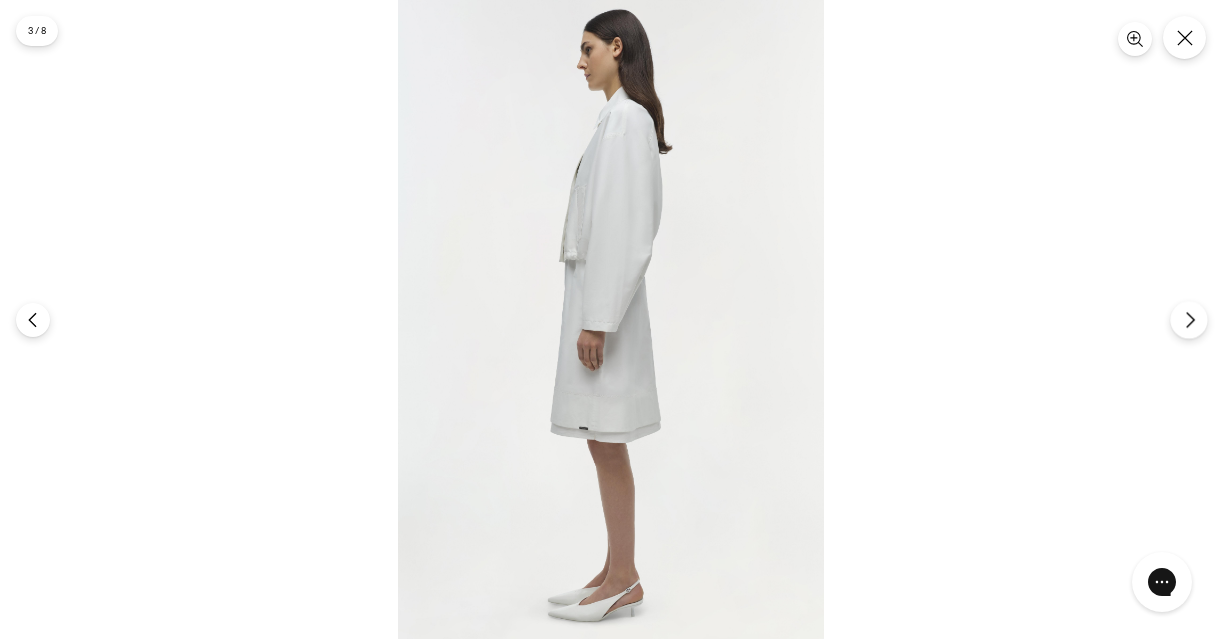 click 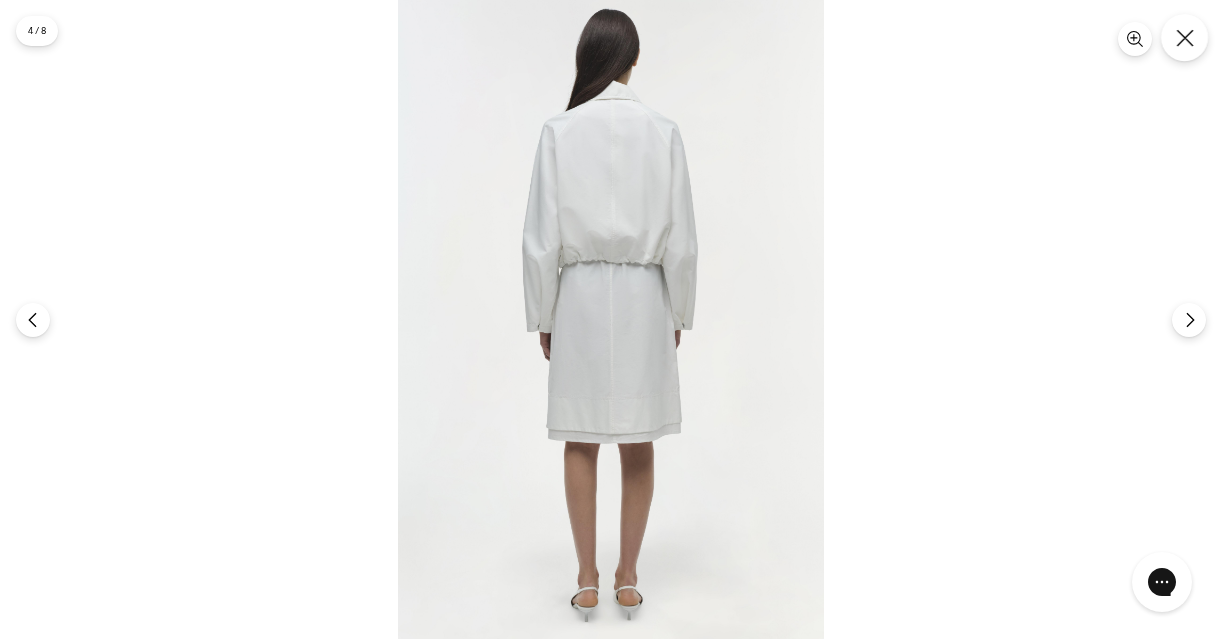click at bounding box center [1184, 37] 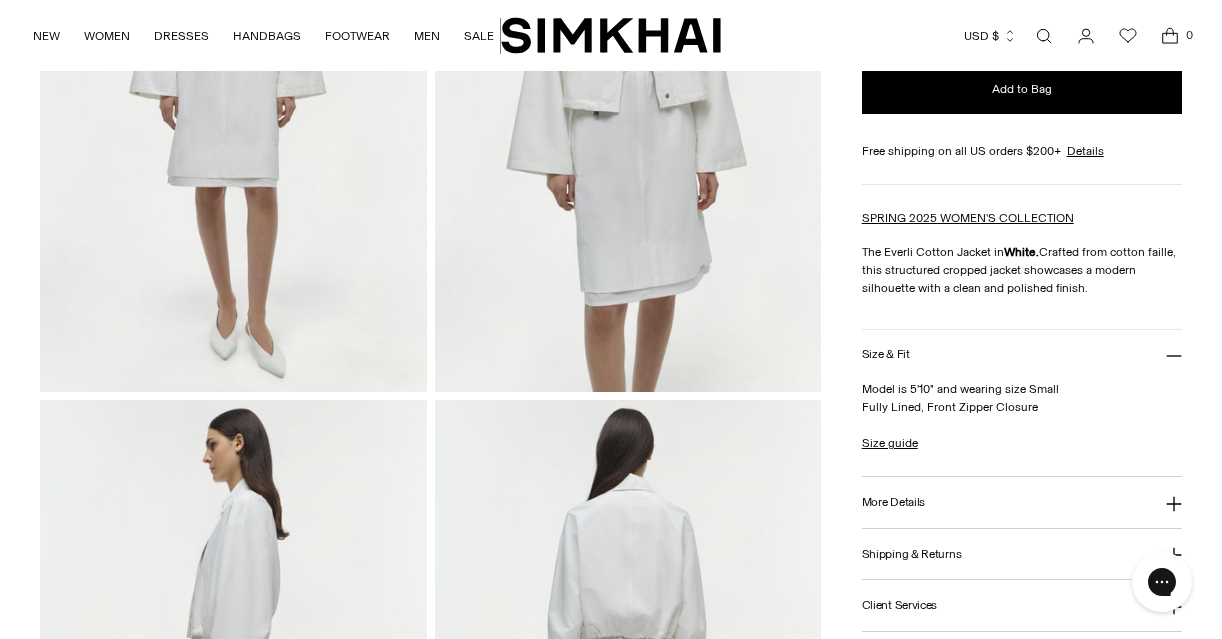 scroll, scrollTop: 423, scrollLeft: 0, axis: vertical 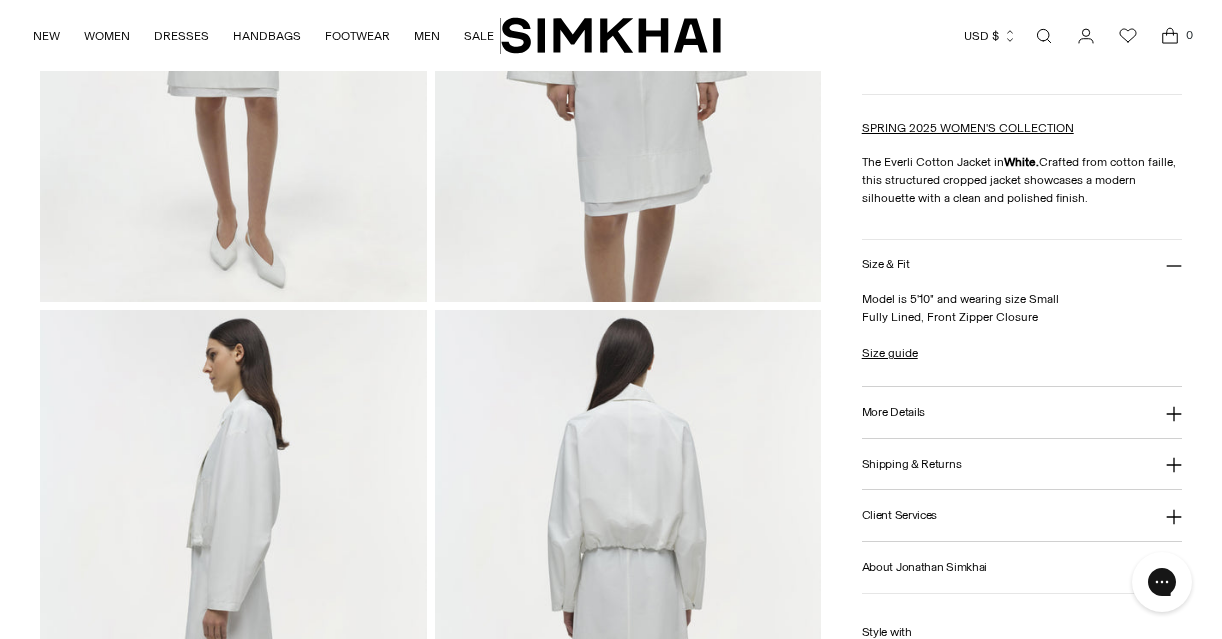 click on "More Details" at bounding box center [893, 412] 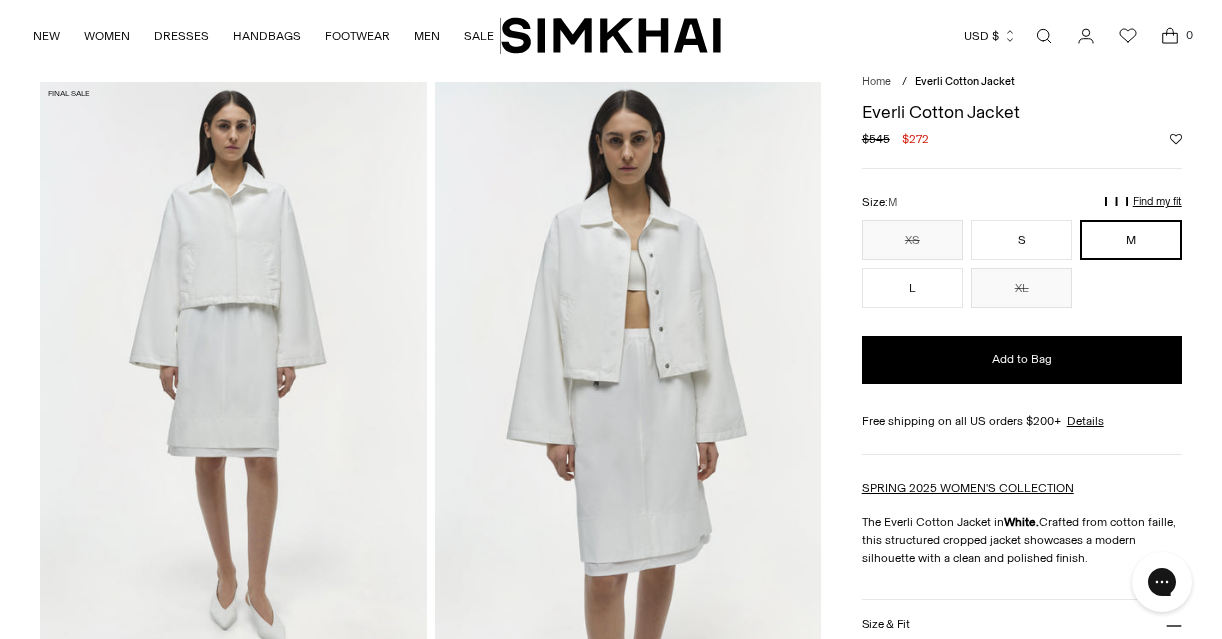 scroll, scrollTop: 11, scrollLeft: 0, axis: vertical 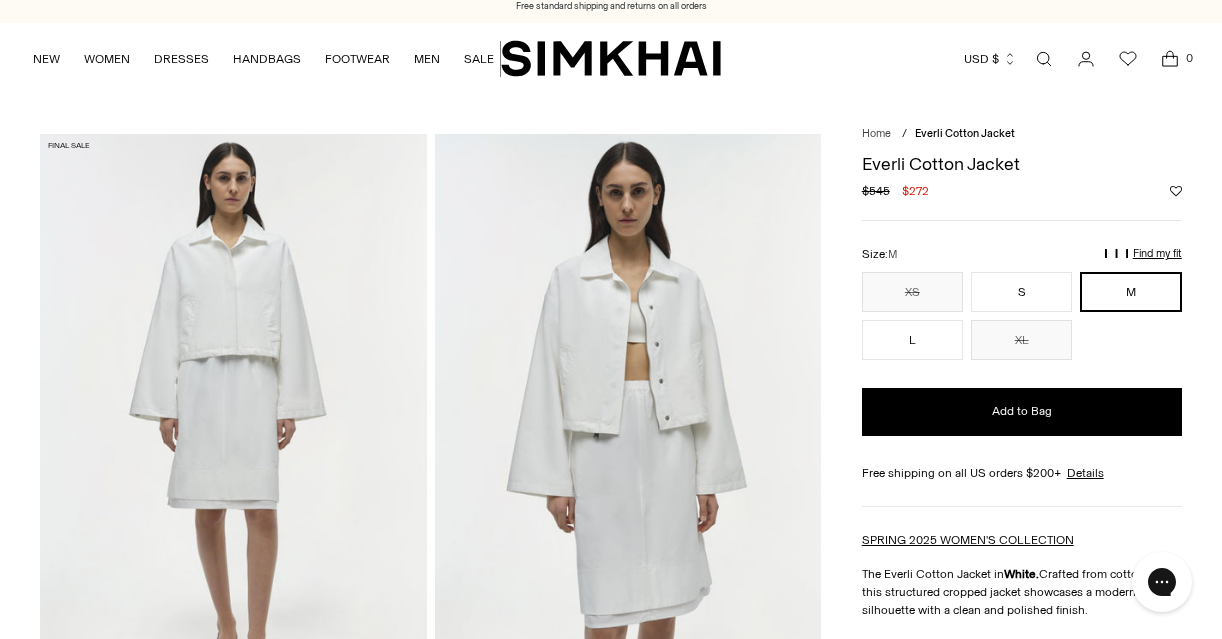 click at bounding box center [628, 424] 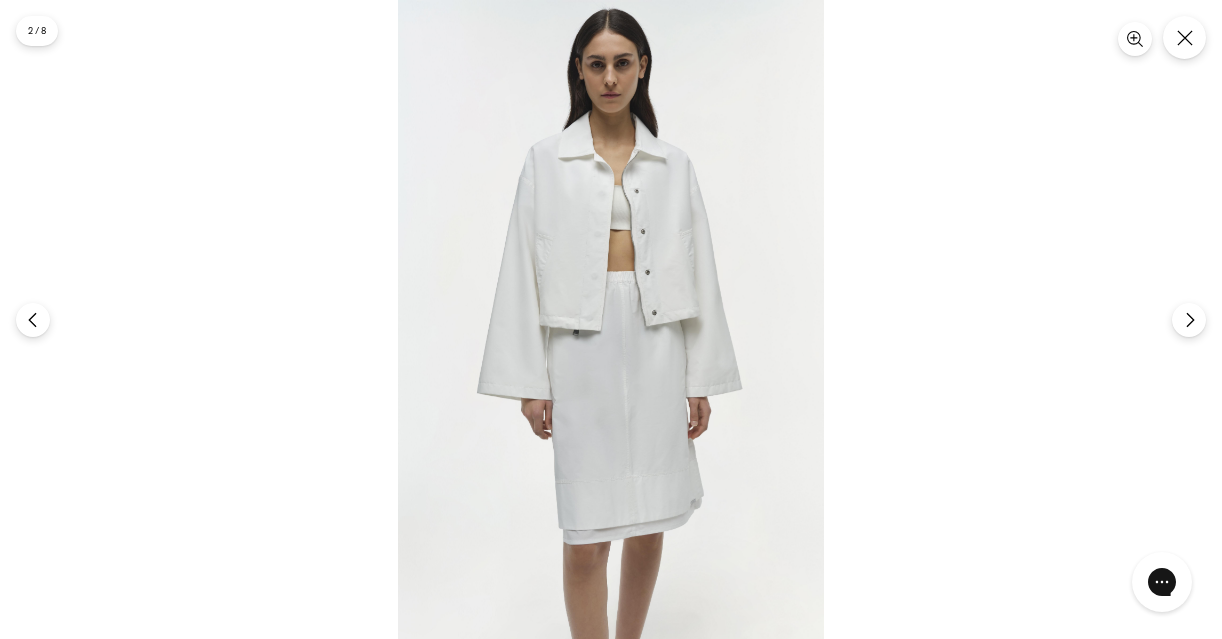 click at bounding box center (611, 319) 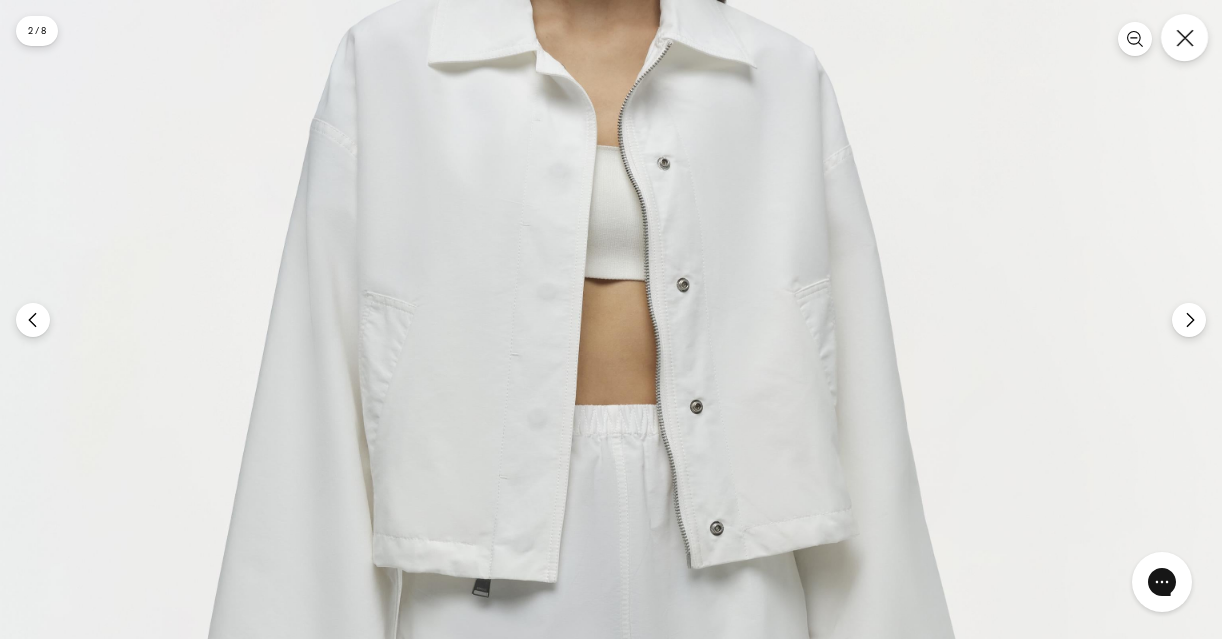 click at bounding box center [1184, 37] 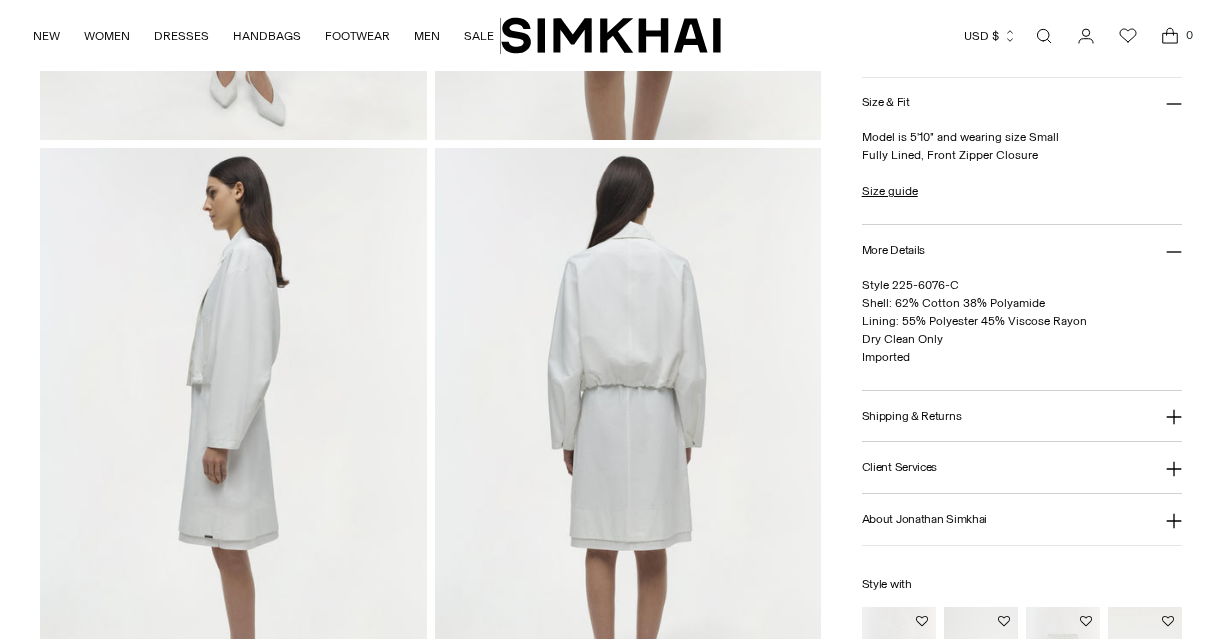 scroll, scrollTop: 600, scrollLeft: 0, axis: vertical 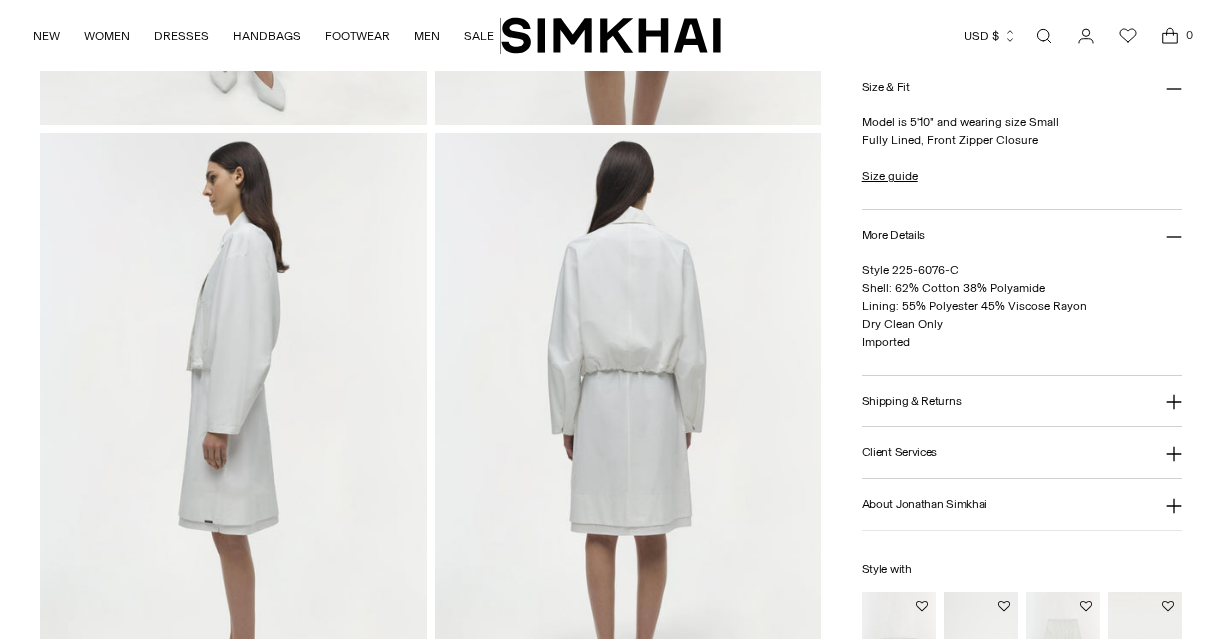 click at bounding box center (233, 423) 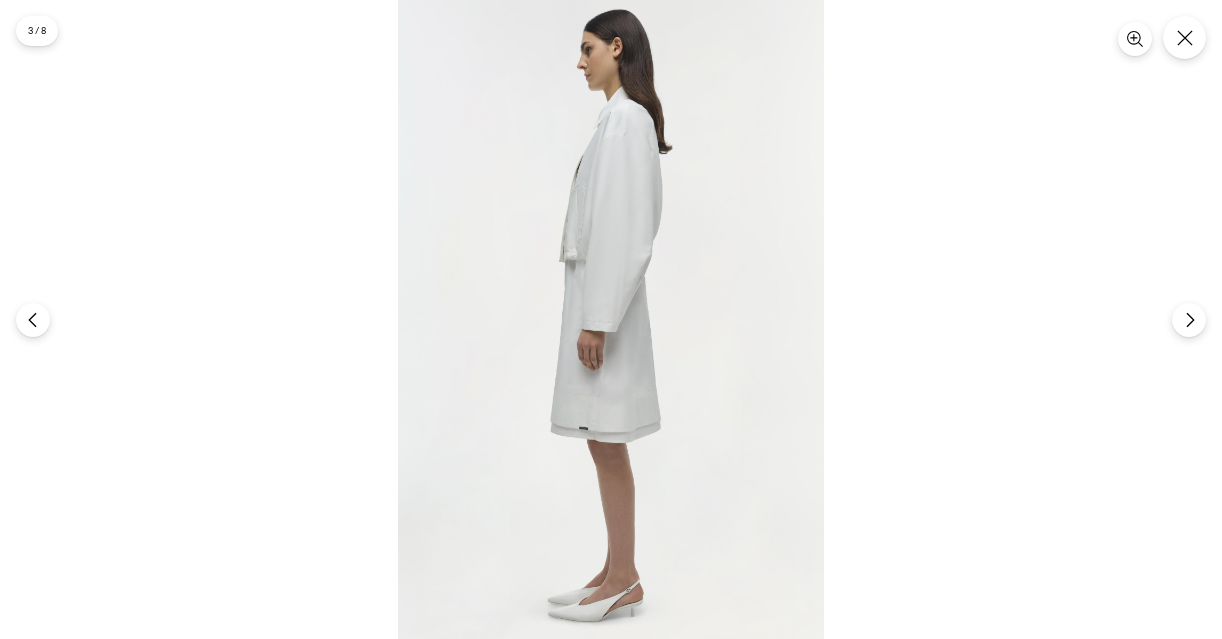 click at bounding box center [611, 319] 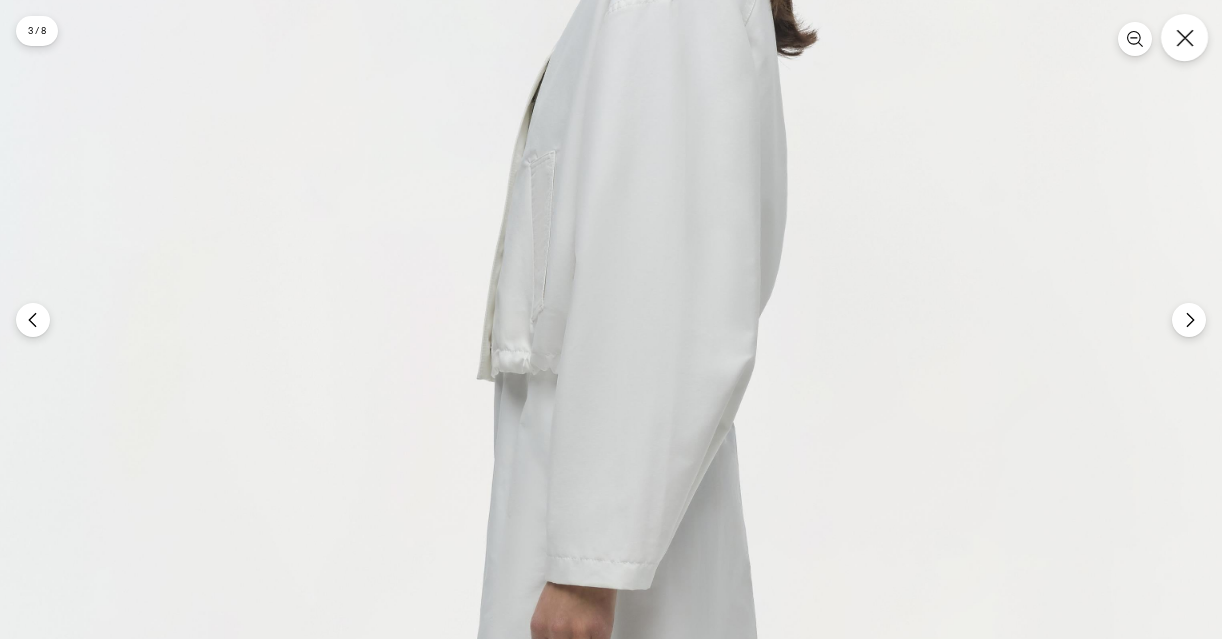 click at bounding box center [1184, 37] 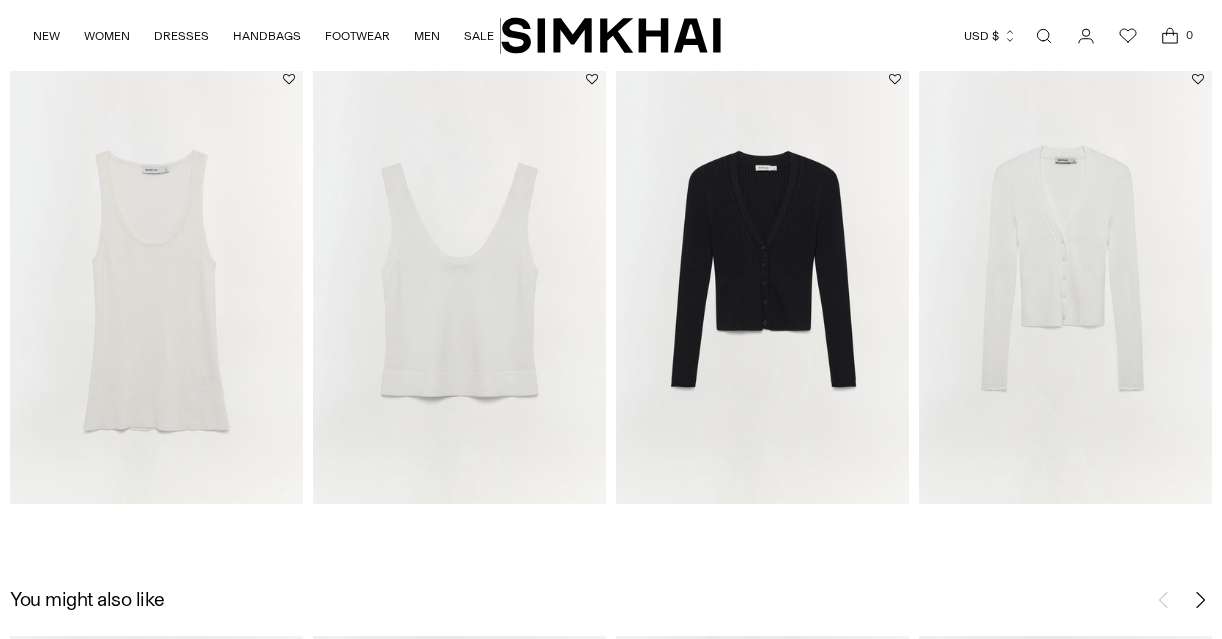 scroll, scrollTop: 2545, scrollLeft: 0, axis: vertical 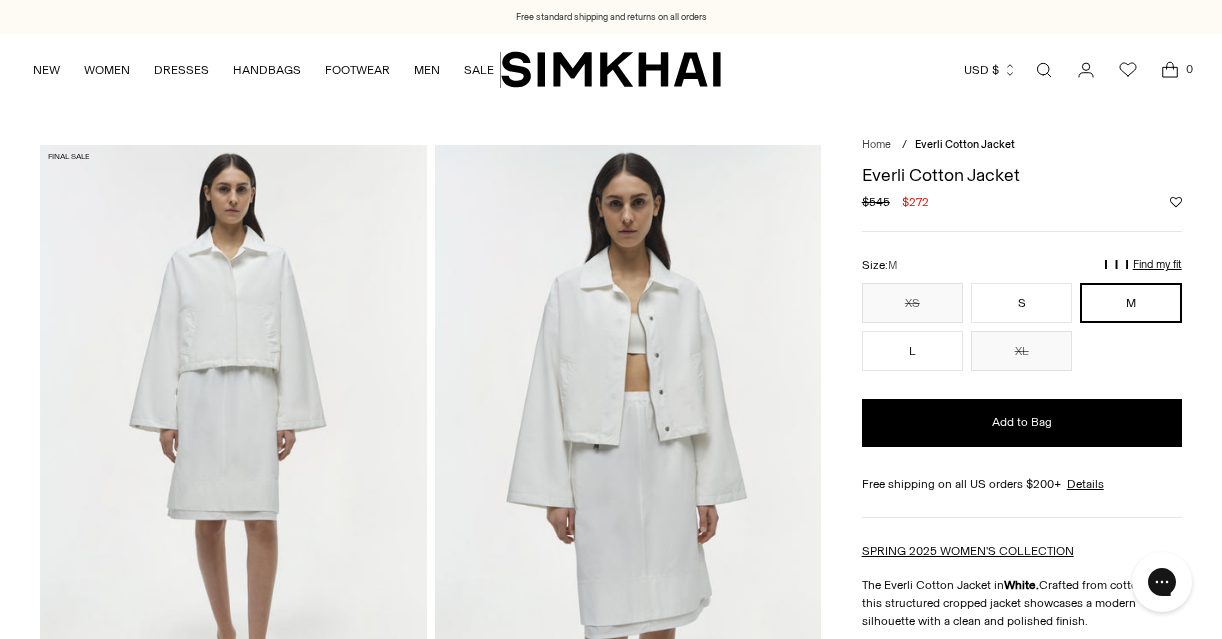 click at bounding box center (628, 435) 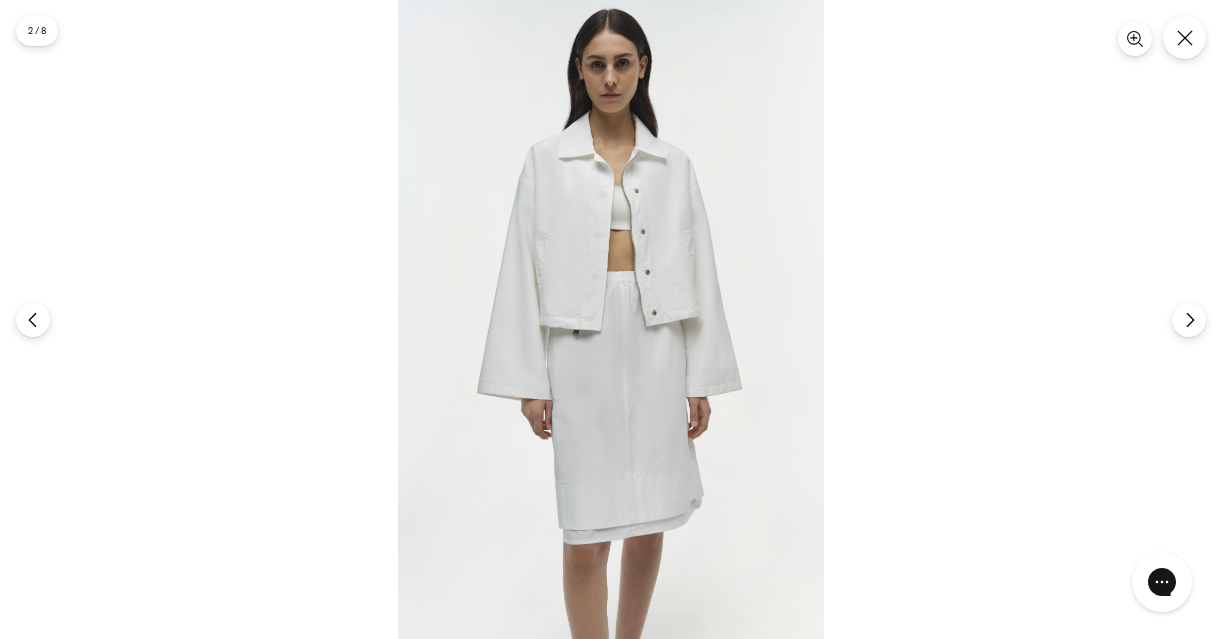 click at bounding box center (611, 319) 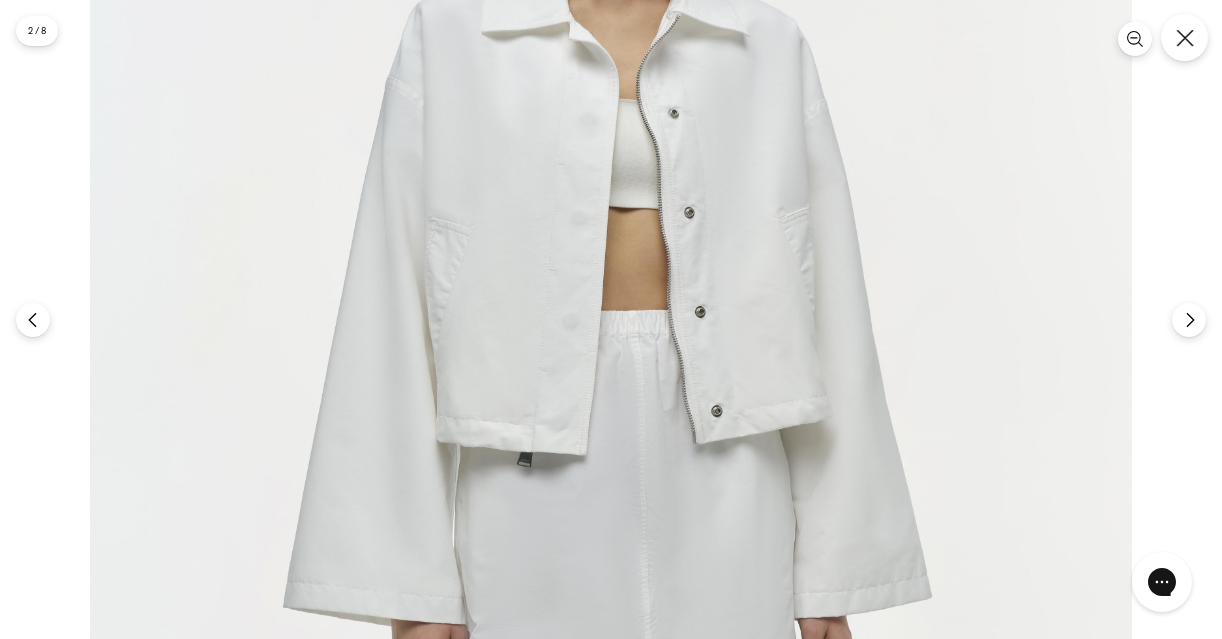 click 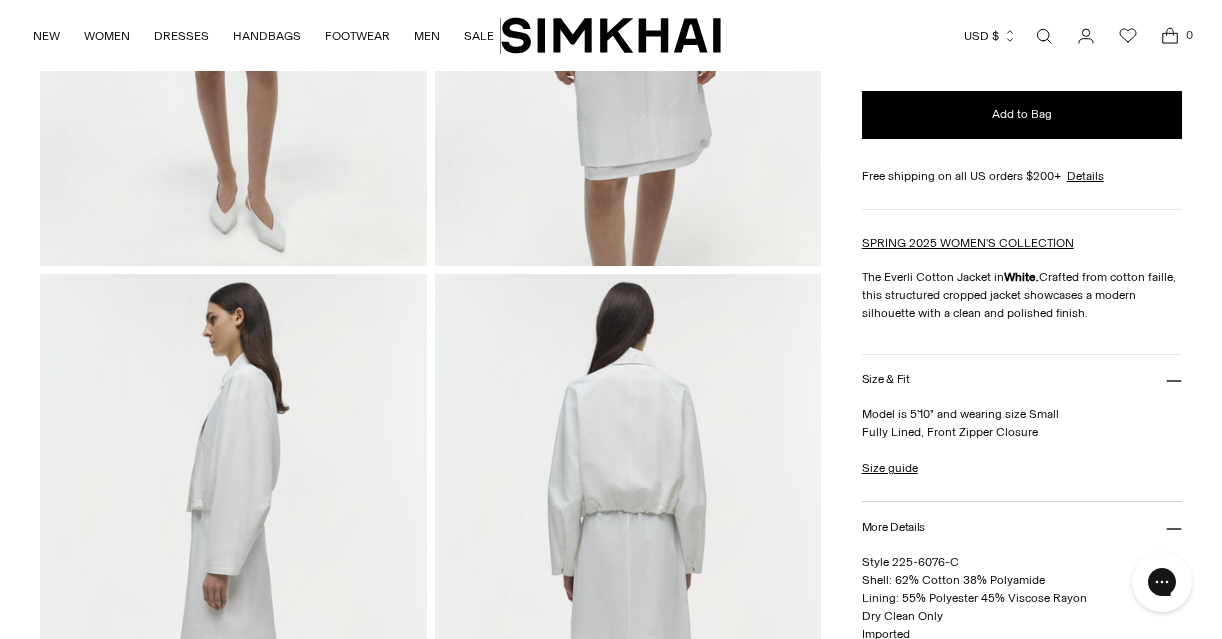 scroll, scrollTop: 557, scrollLeft: 0, axis: vertical 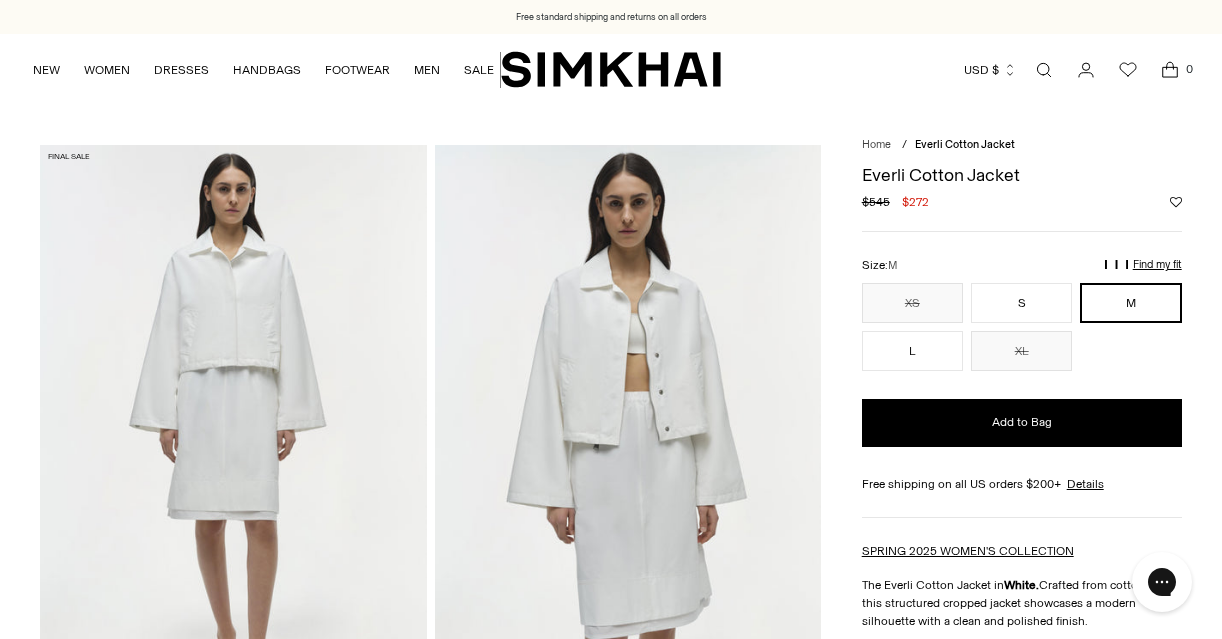click at bounding box center [628, 435] 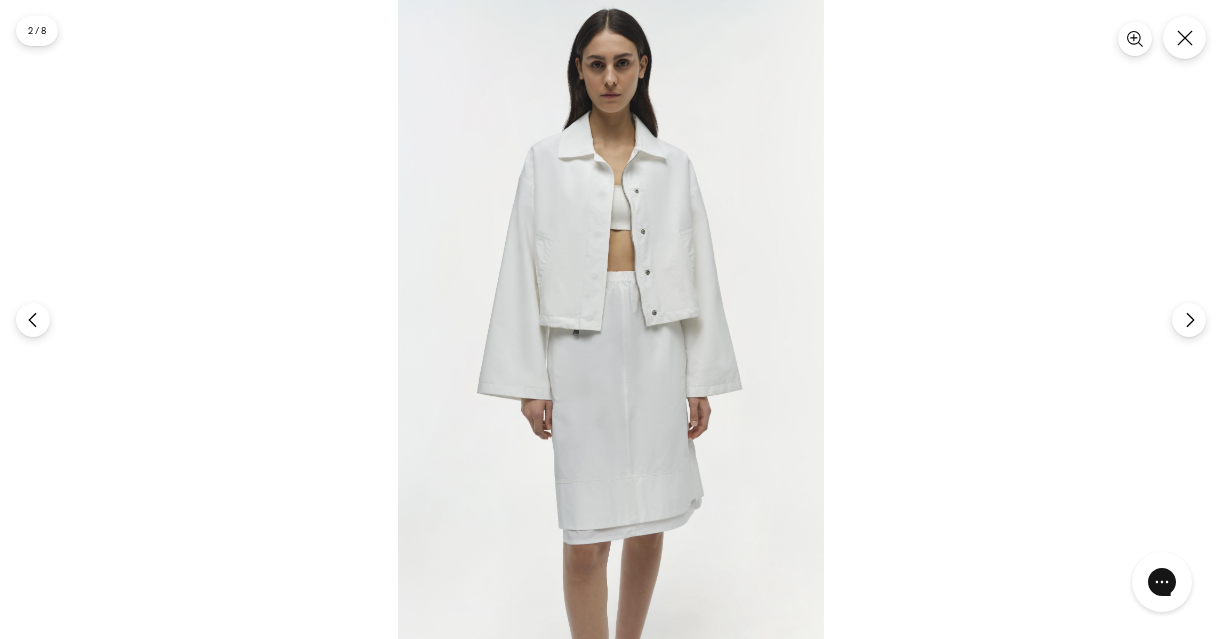 click at bounding box center [611, 319] 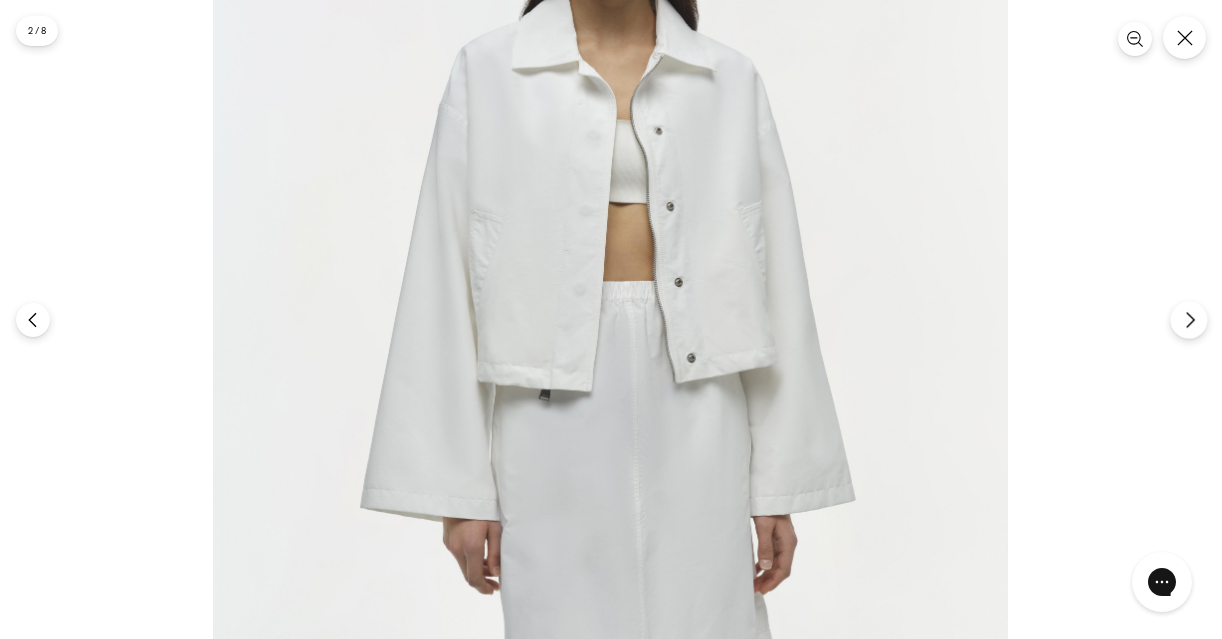 click 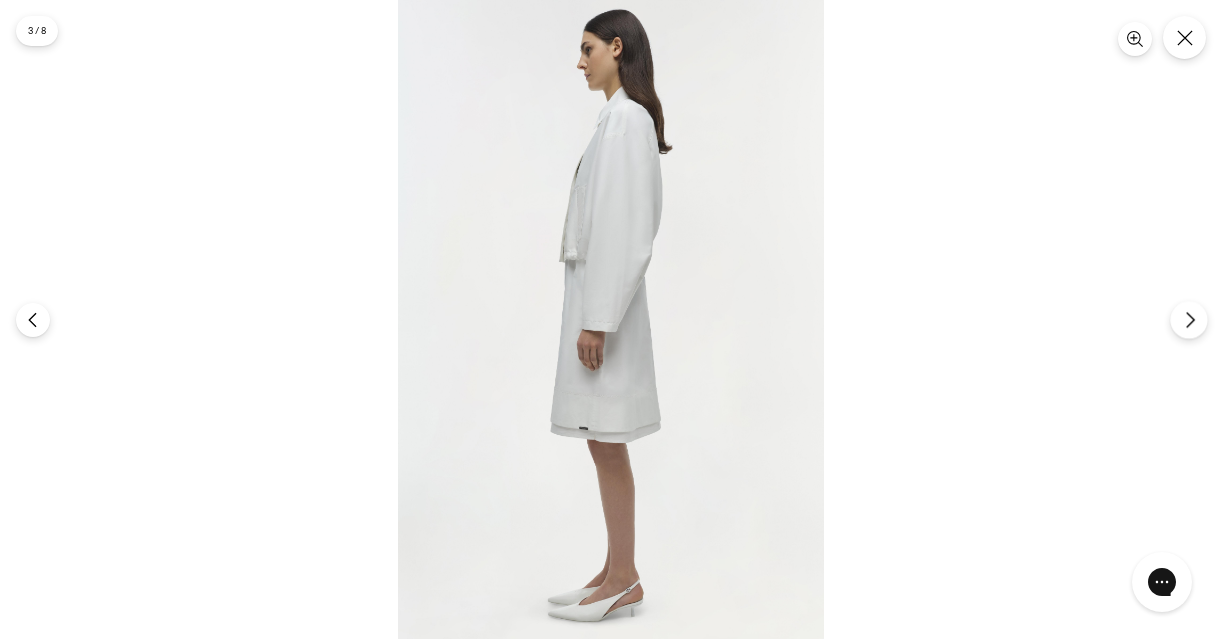 click 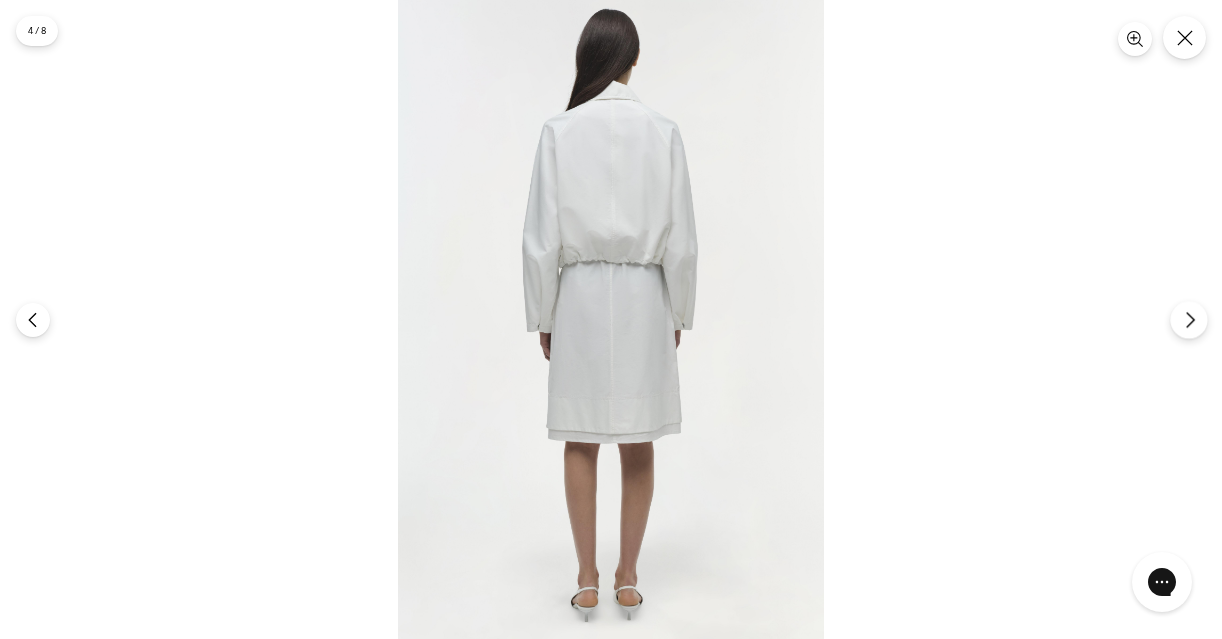 click 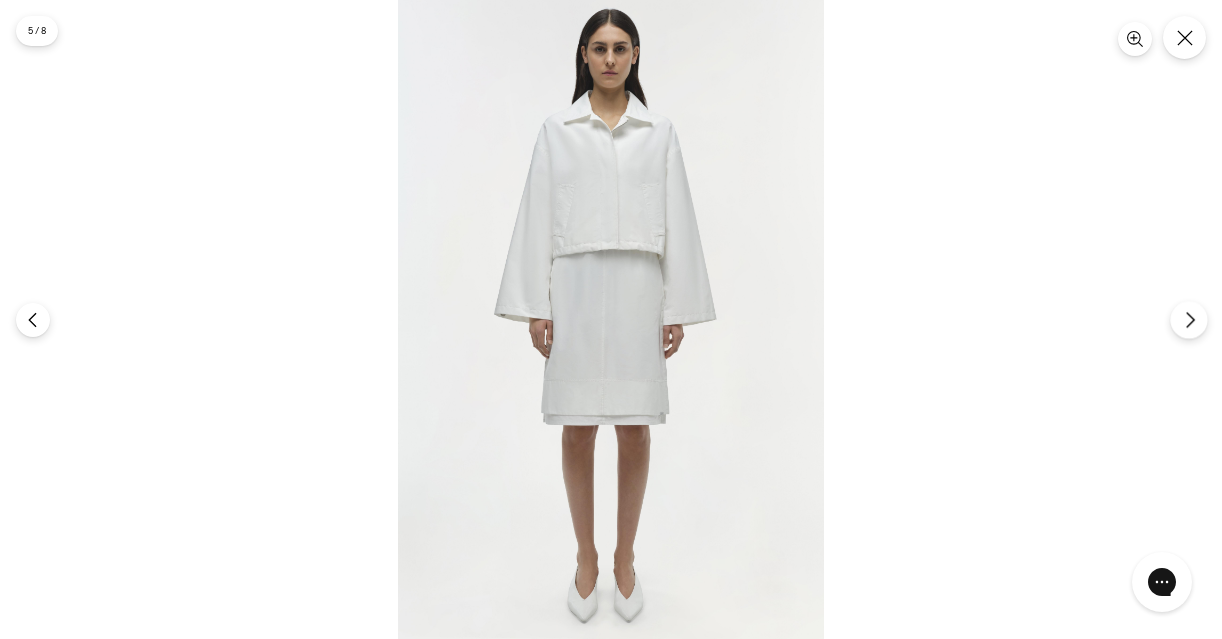click 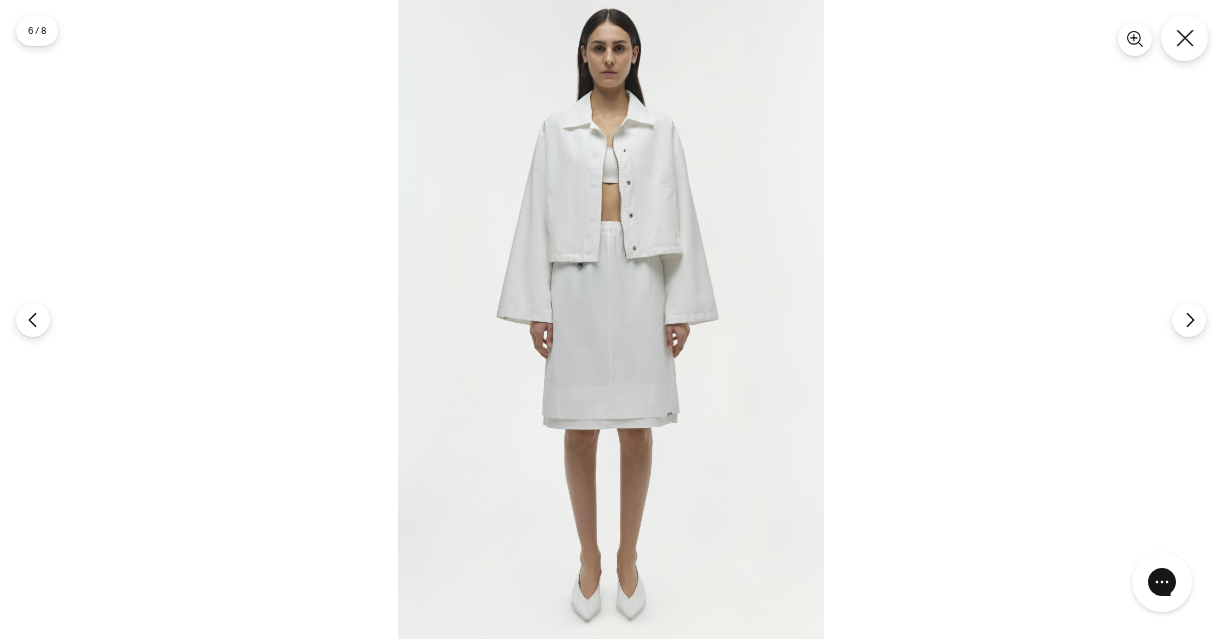 click 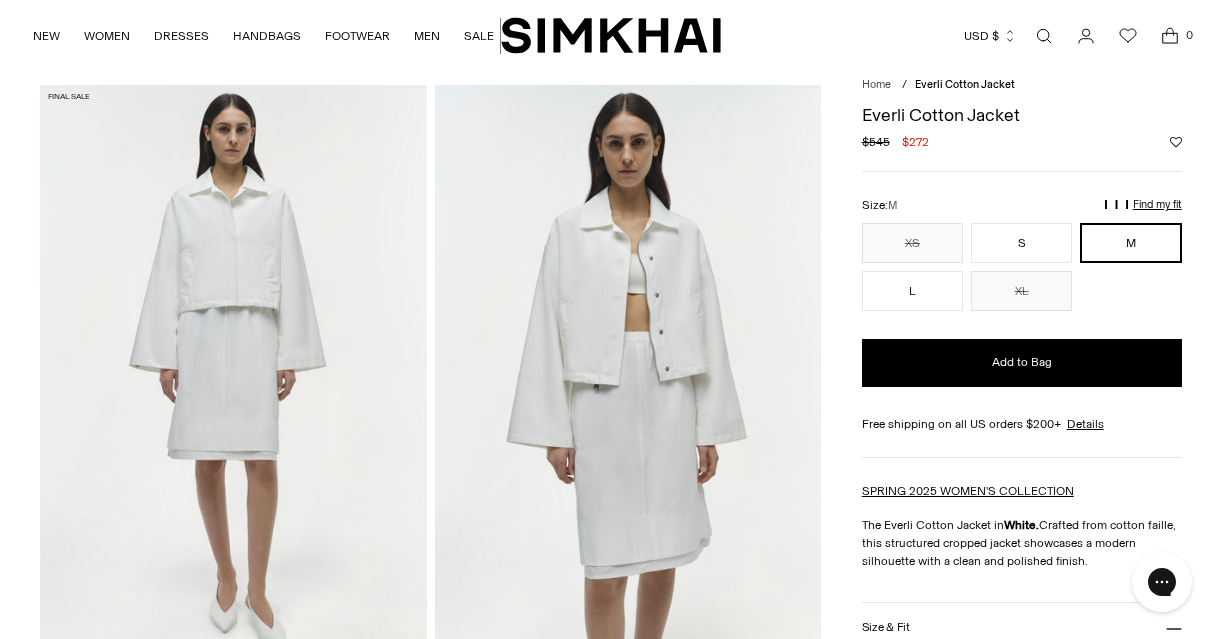 scroll, scrollTop: 0, scrollLeft: 0, axis: both 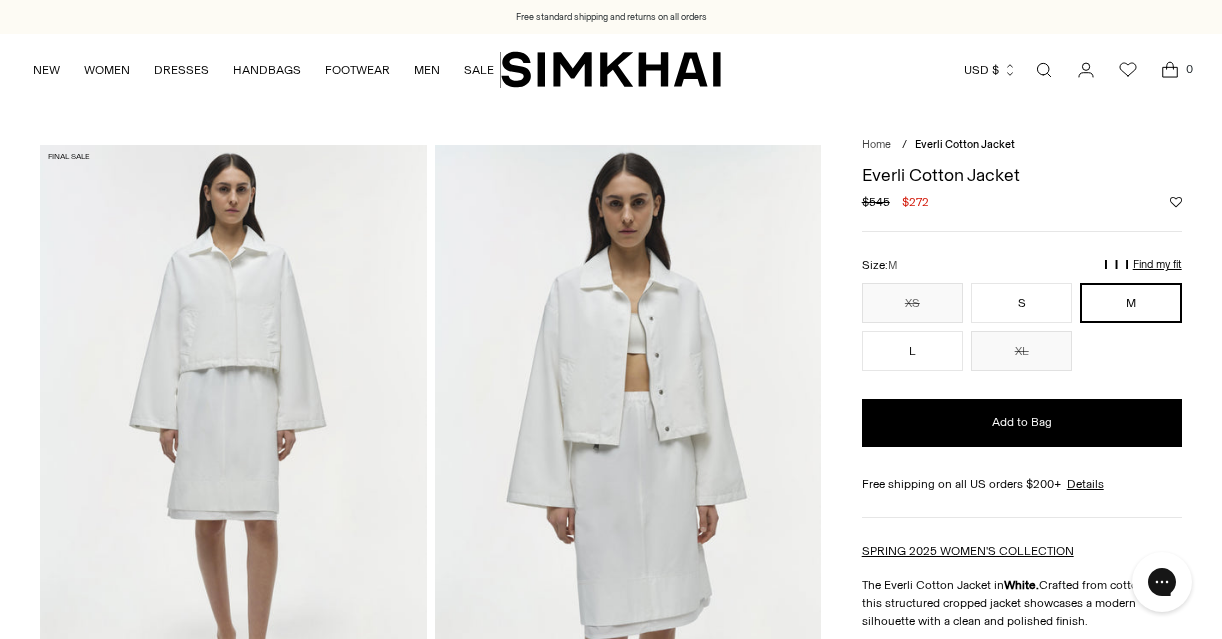 click at bounding box center (628, 435) 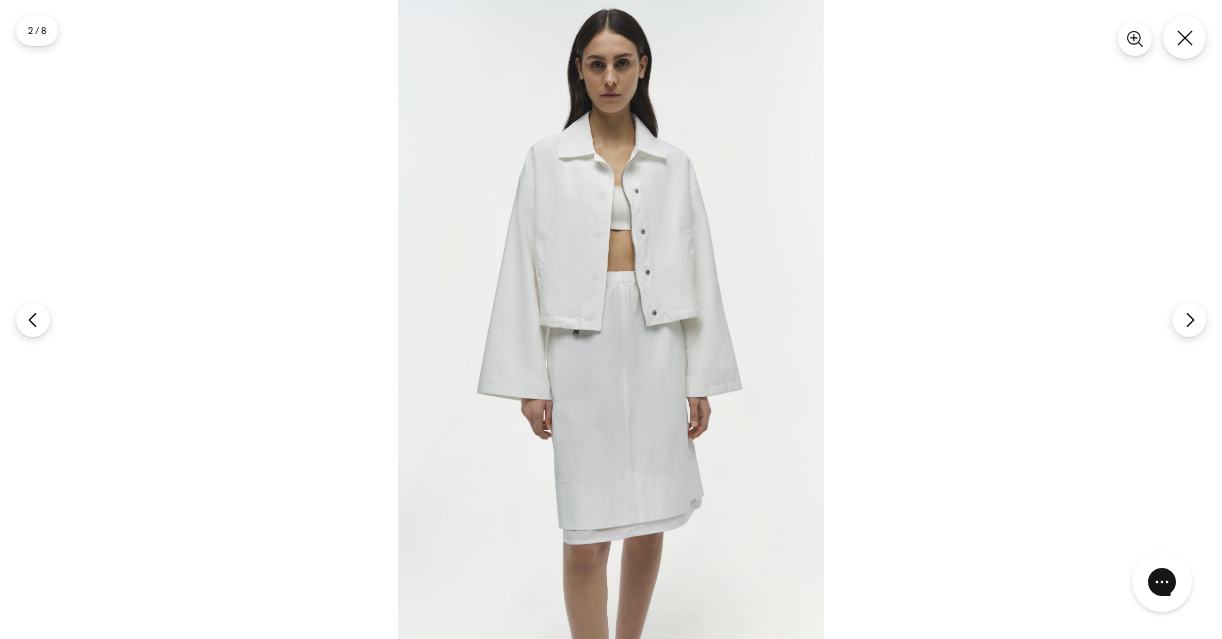 click at bounding box center (611, 319) 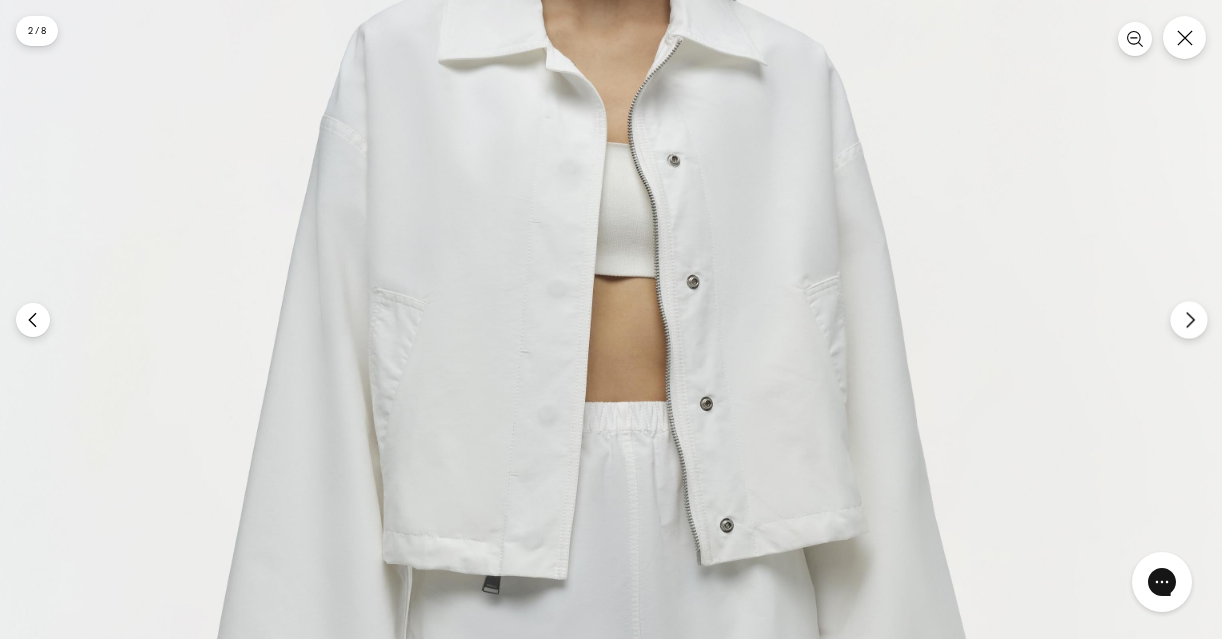 click 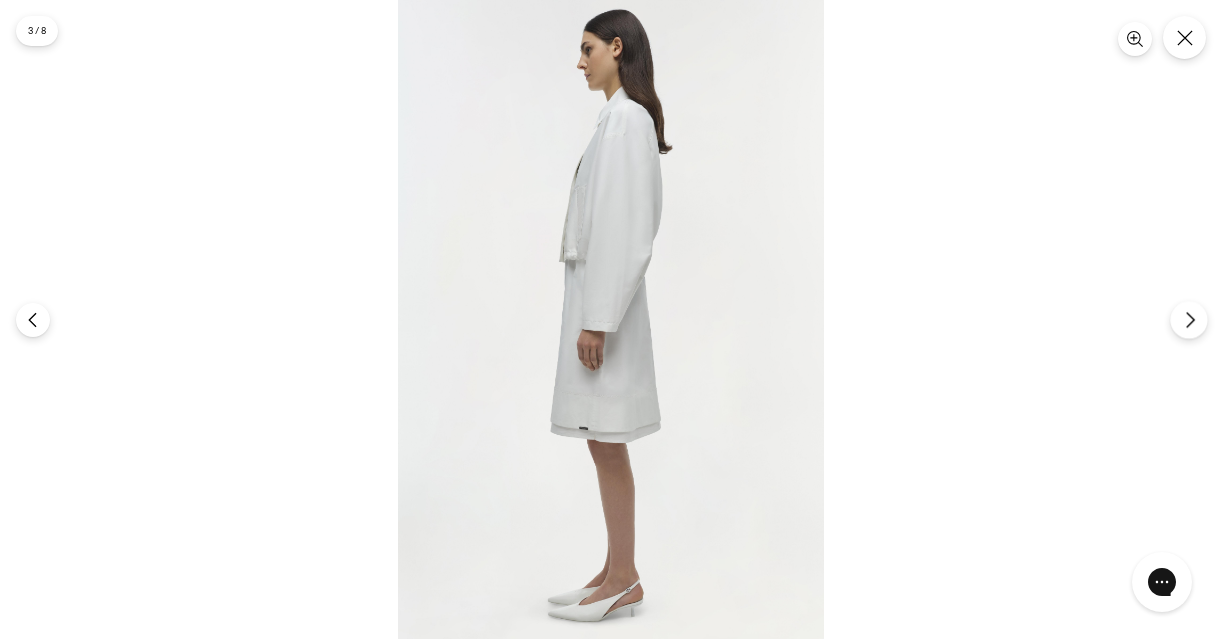 click 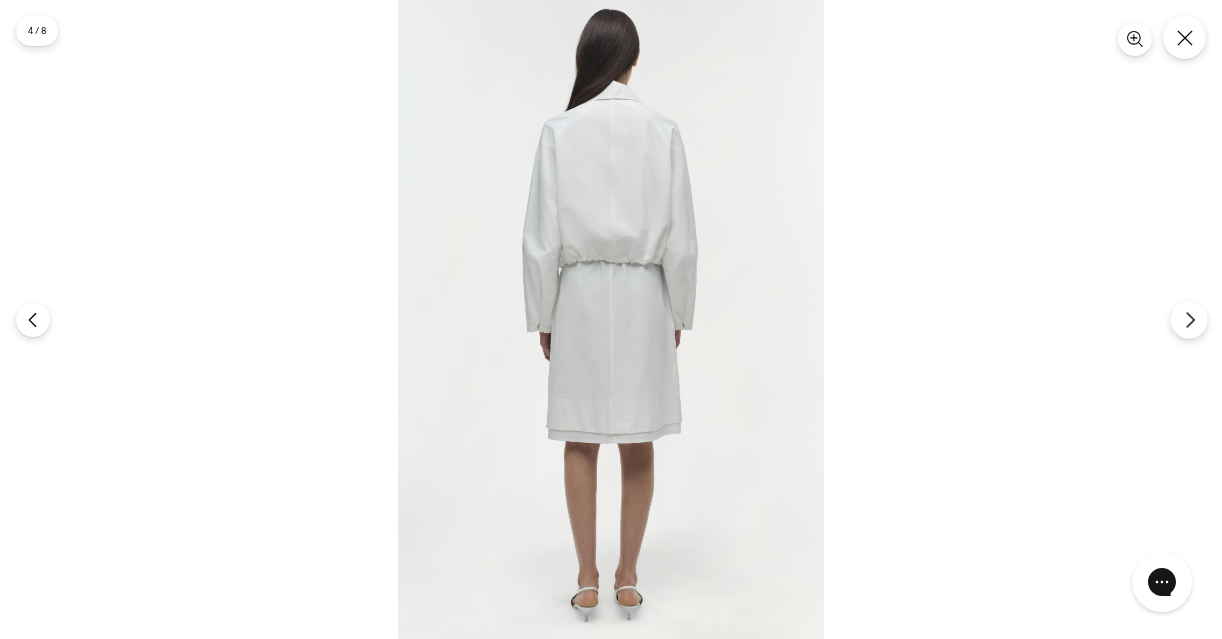 click 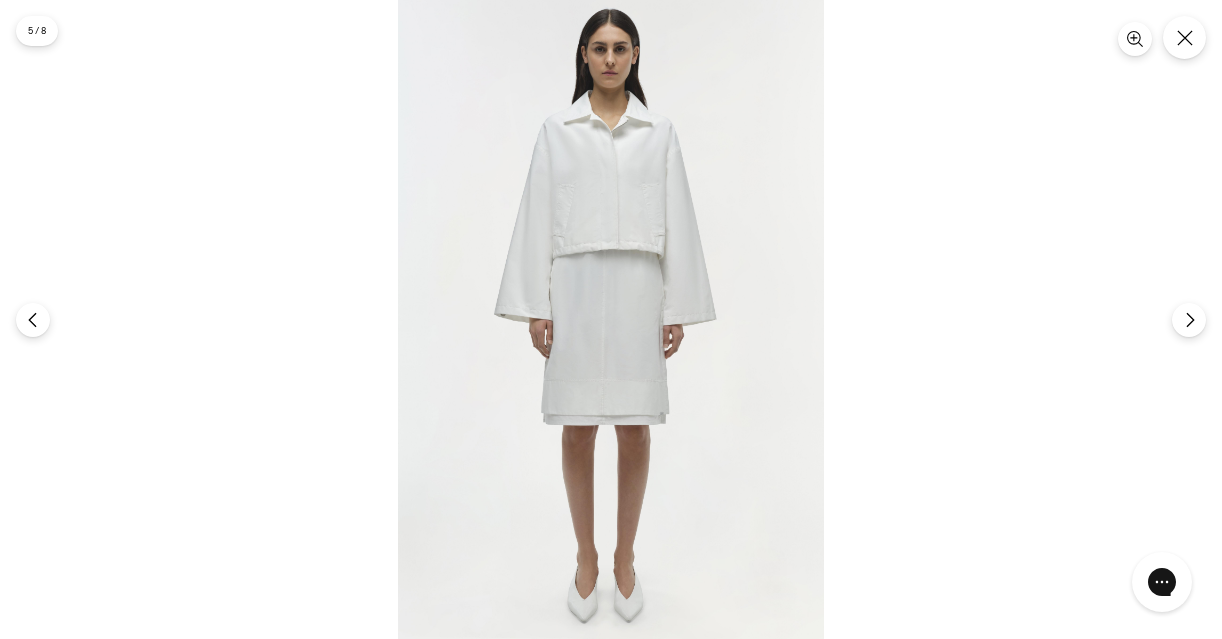 click at bounding box center (611, 319) 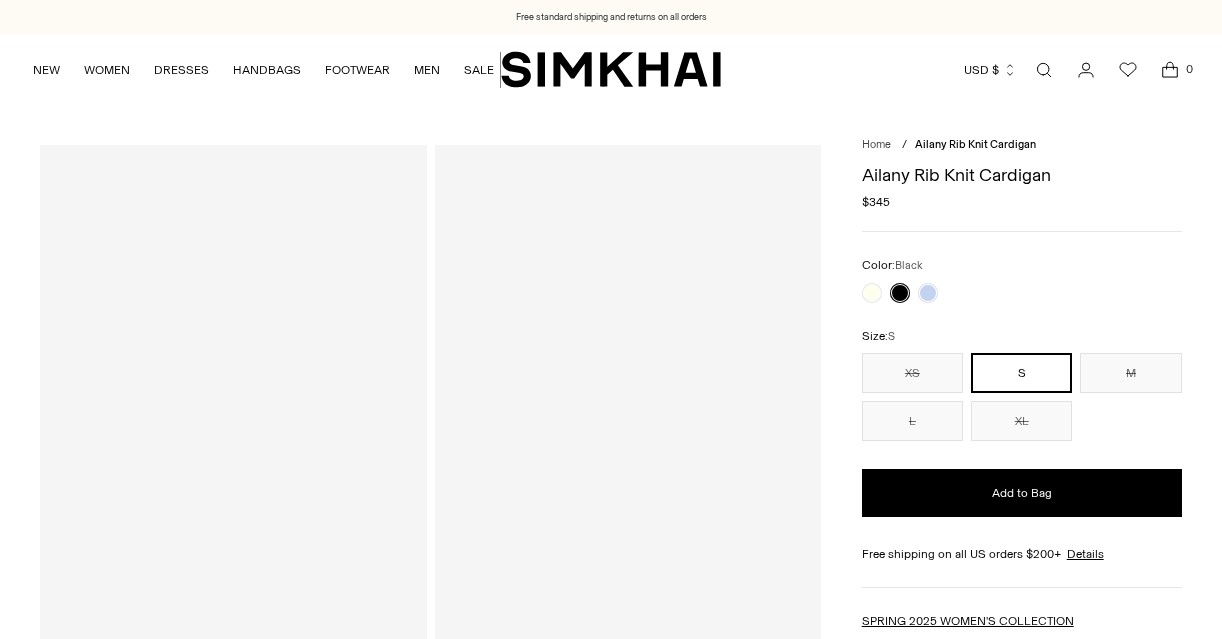 scroll, scrollTop: 0, scrollLeft: 0, axis: both 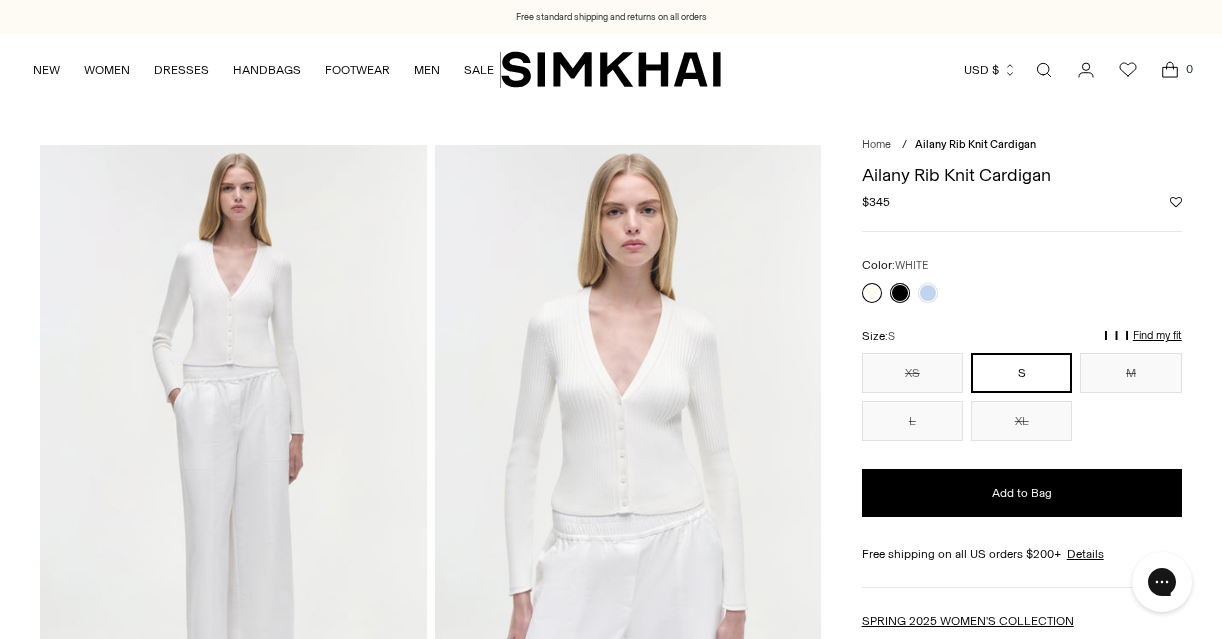 click at bounding box center [872, 293] 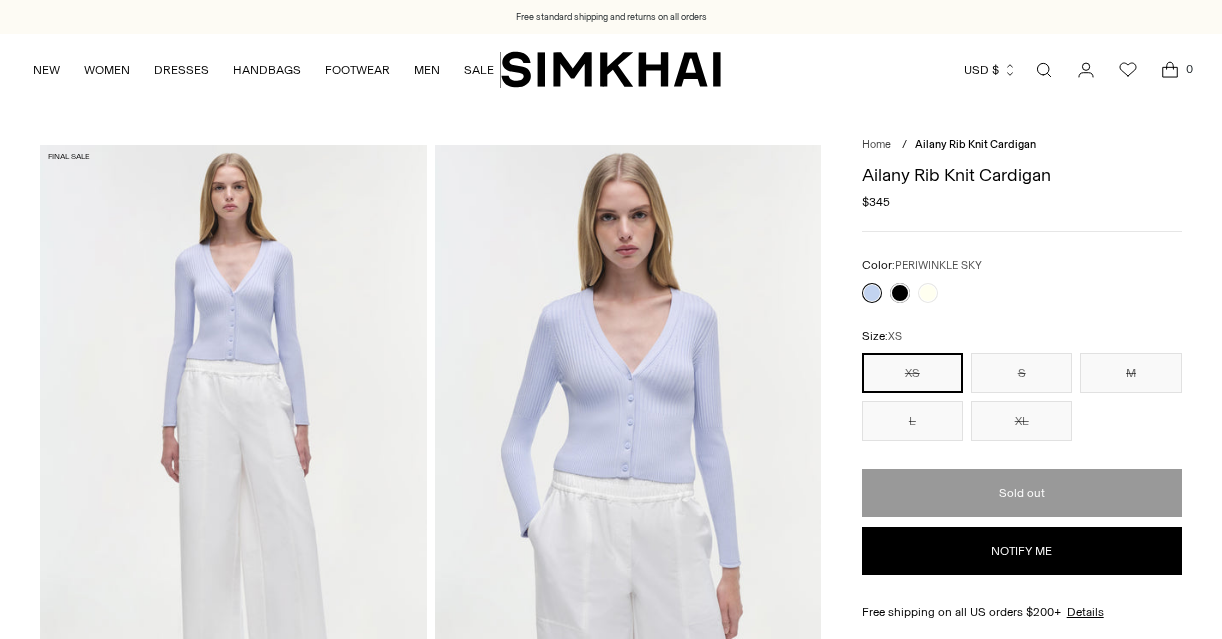 scroll, scrollTop: 0, scrollLeft: 0, axis: both 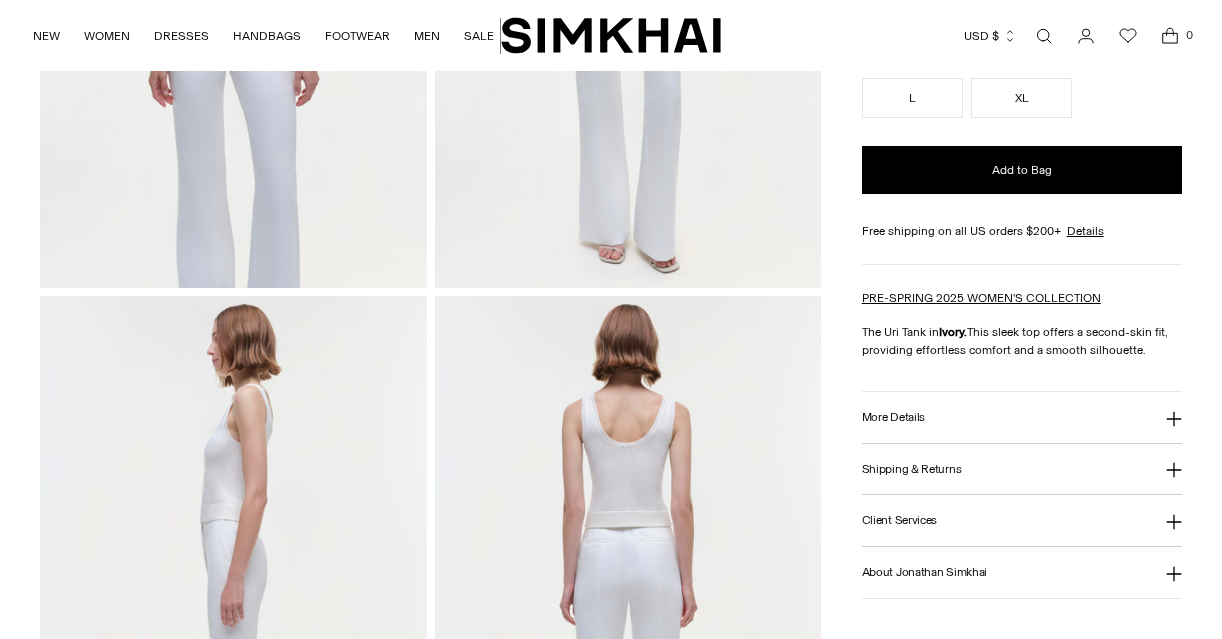 click on "More Details" at bounding box center [1022, 417] 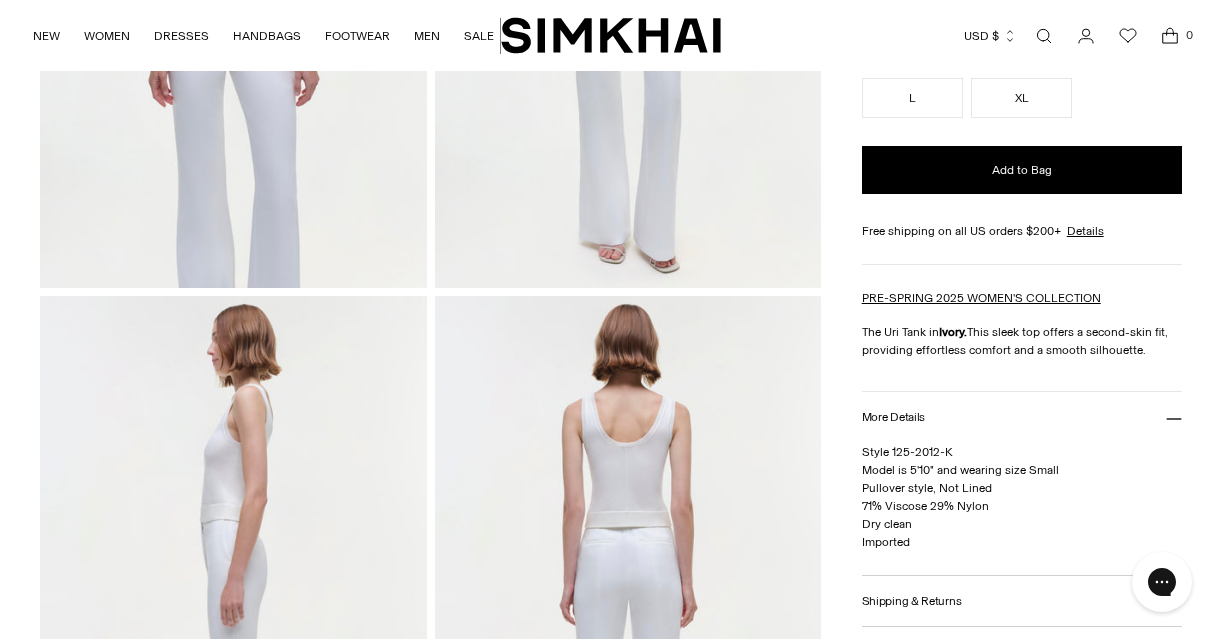 scroll, scrollTop: 0, scrollLeft: 0, axis: both 